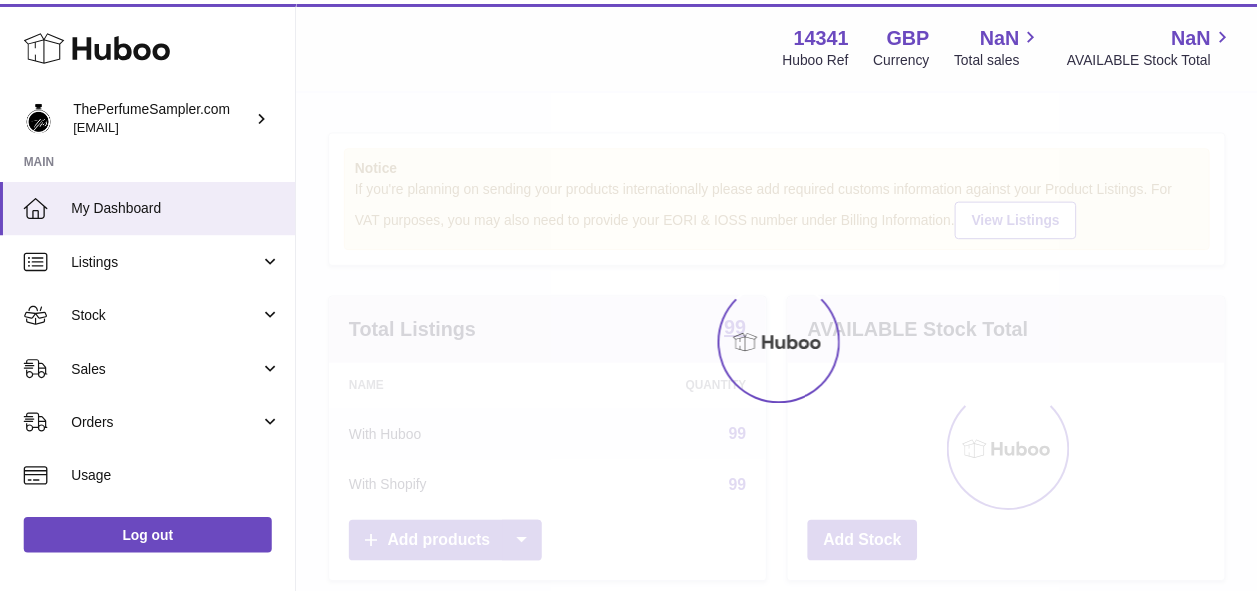 scroll, scrollTop: 0, scrollLeft: 0, axis: both 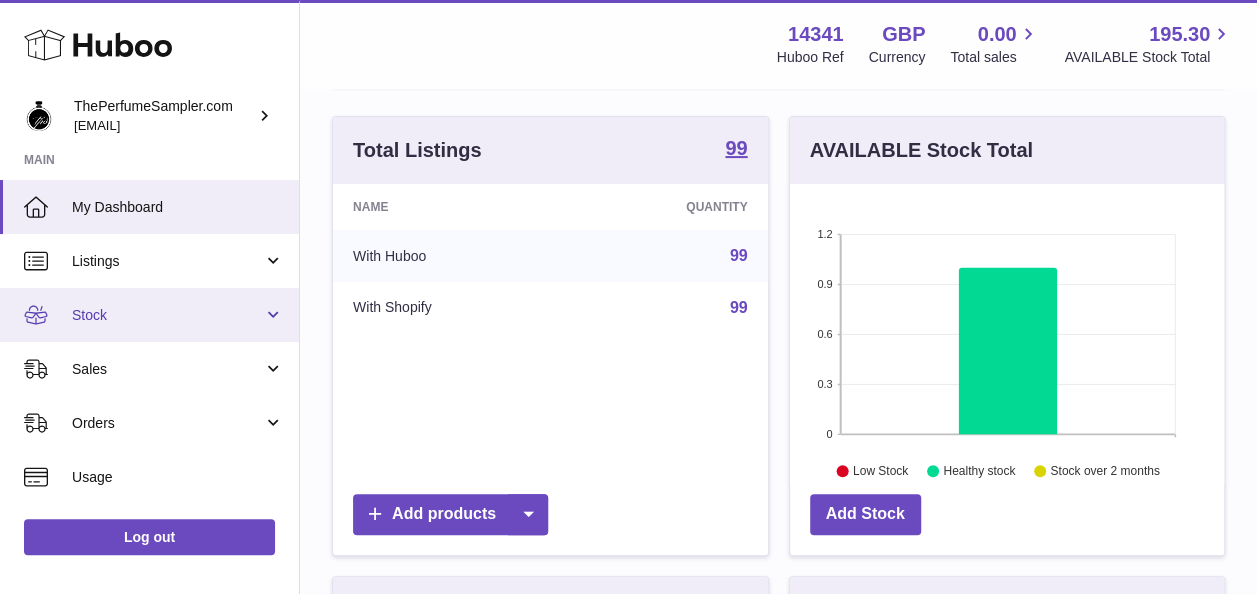 click on "Stock" at bounding box center [167, 315] 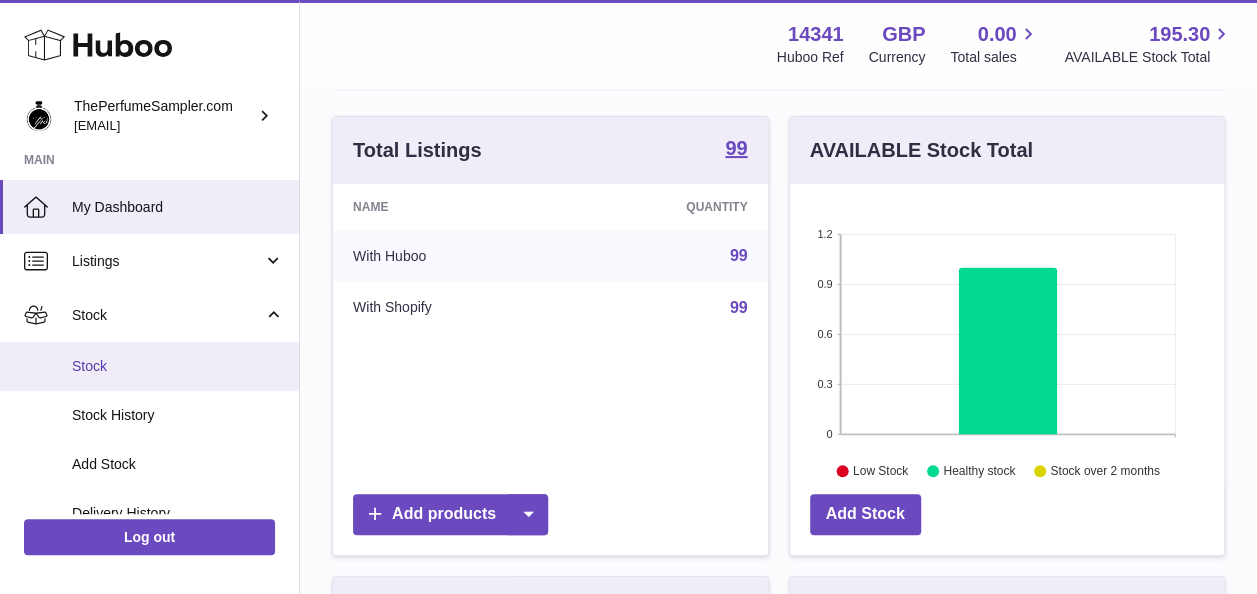 click on "Stock" at bounding box center (178, 366) 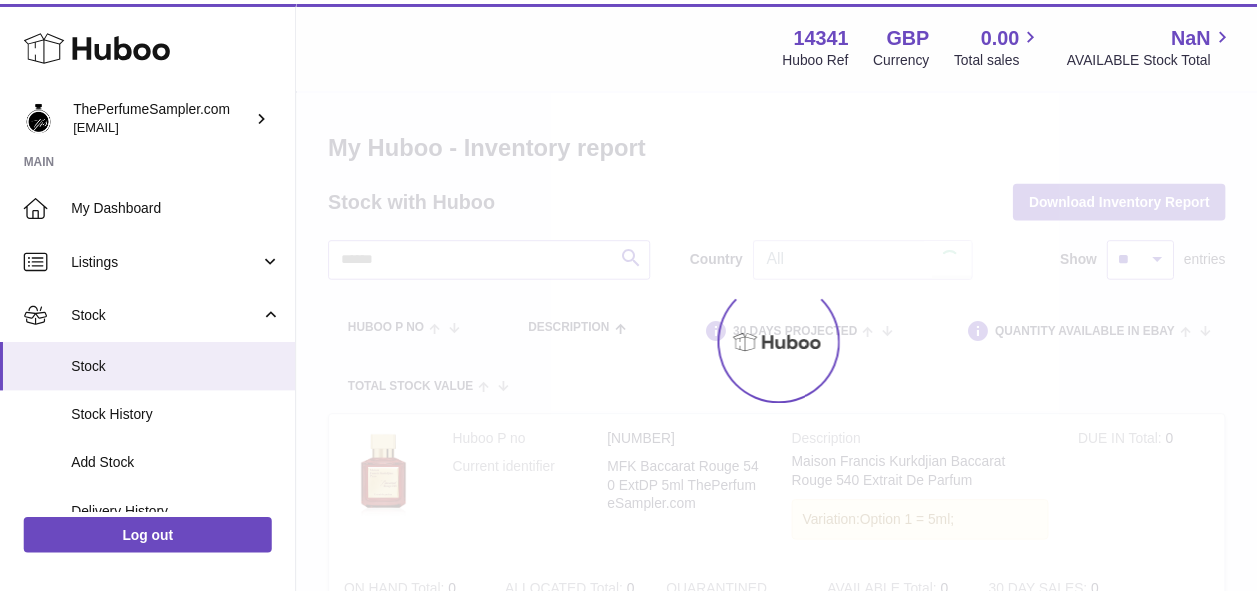scroll, scrollTop: 0, scrollLeft: 0, axis: both 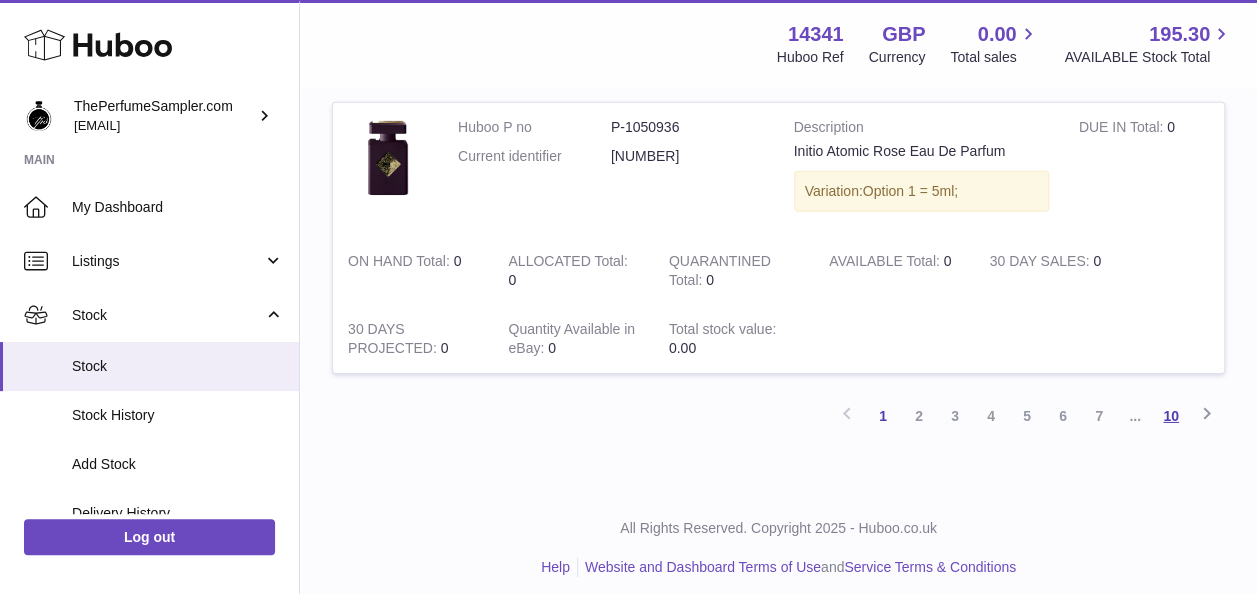 click on "10" at bounding box center [1171, 416] 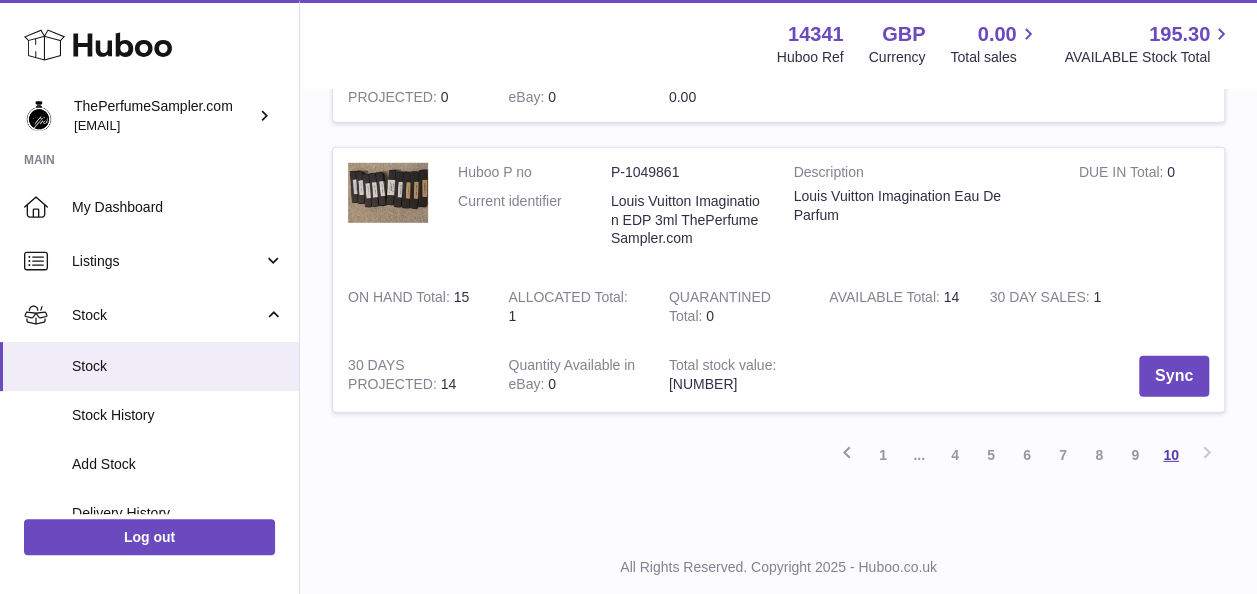 scroll, scrollTop: 2779, scrollLeft: 0, axis: vertical 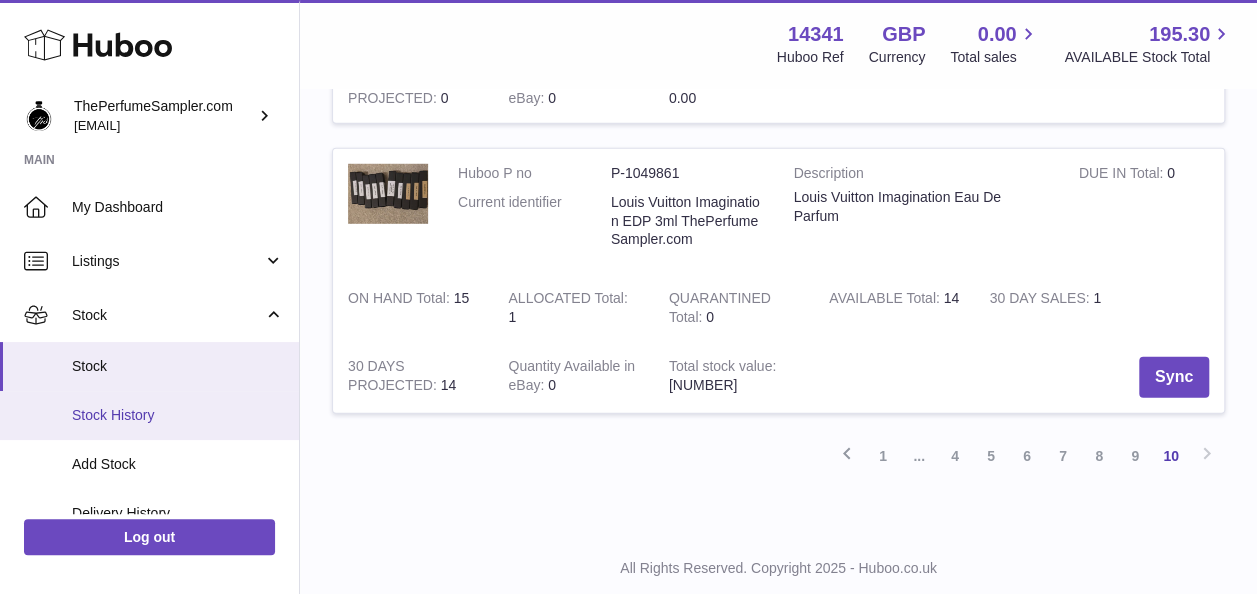 click on "Stock History" at bounding box center [149, 415] 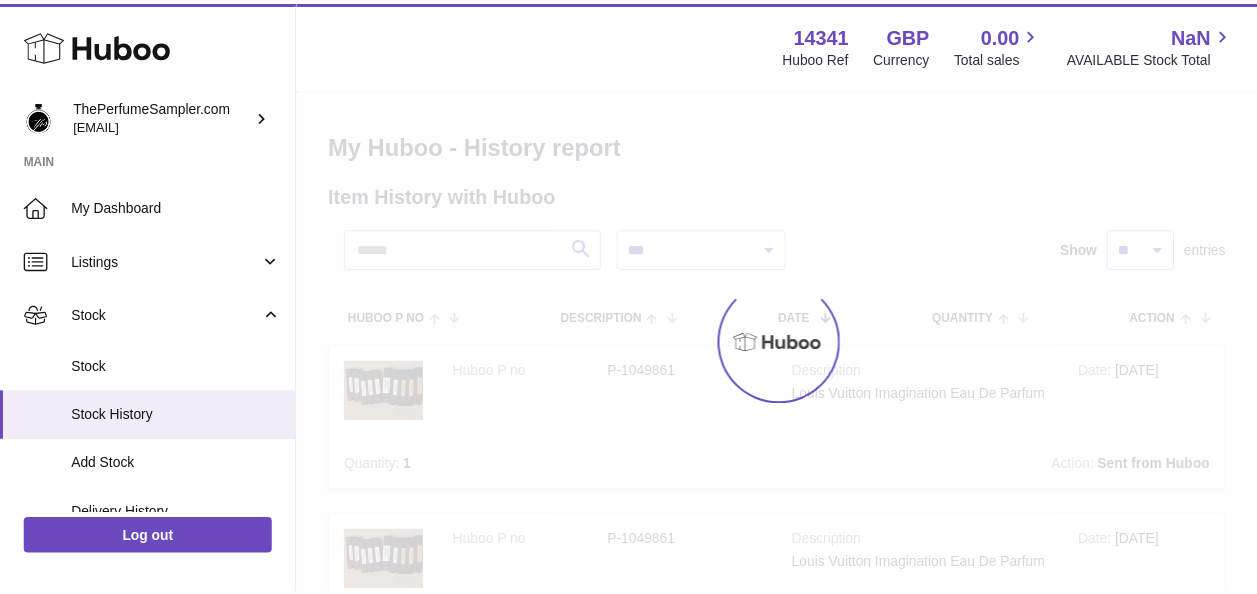 scroll, scrollTop: 0, scrollLeft: 0, axis: both 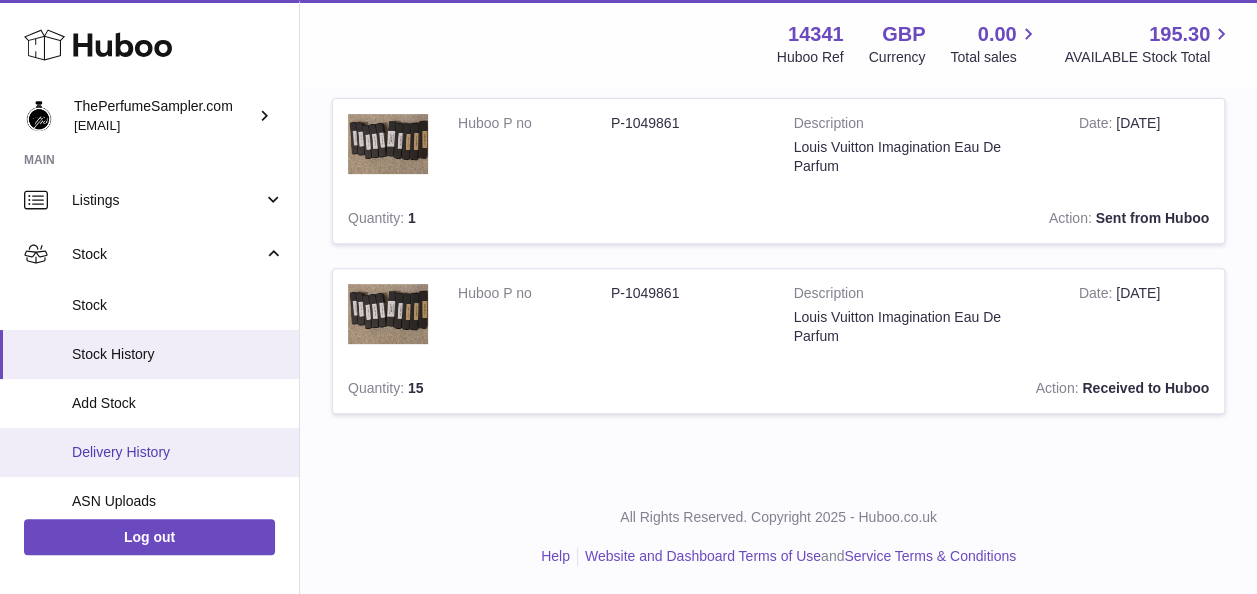 click on "Delivery History" at bounding box center (178, 452) 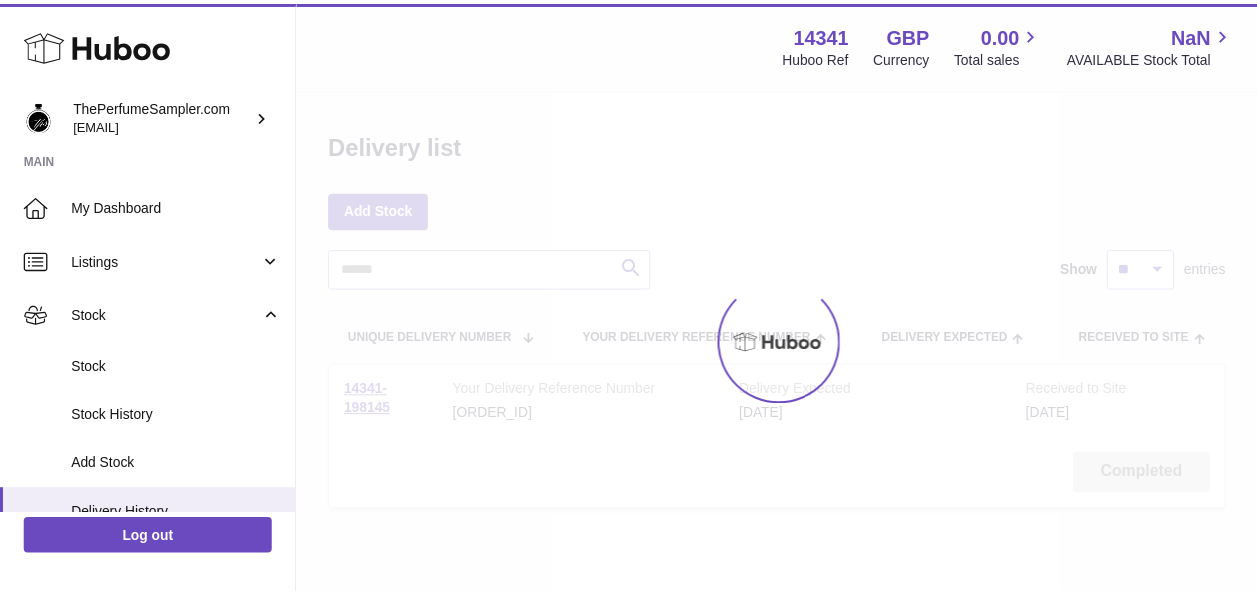 scroll, scrollTop: 0, scrollLeft: 0, axis: both 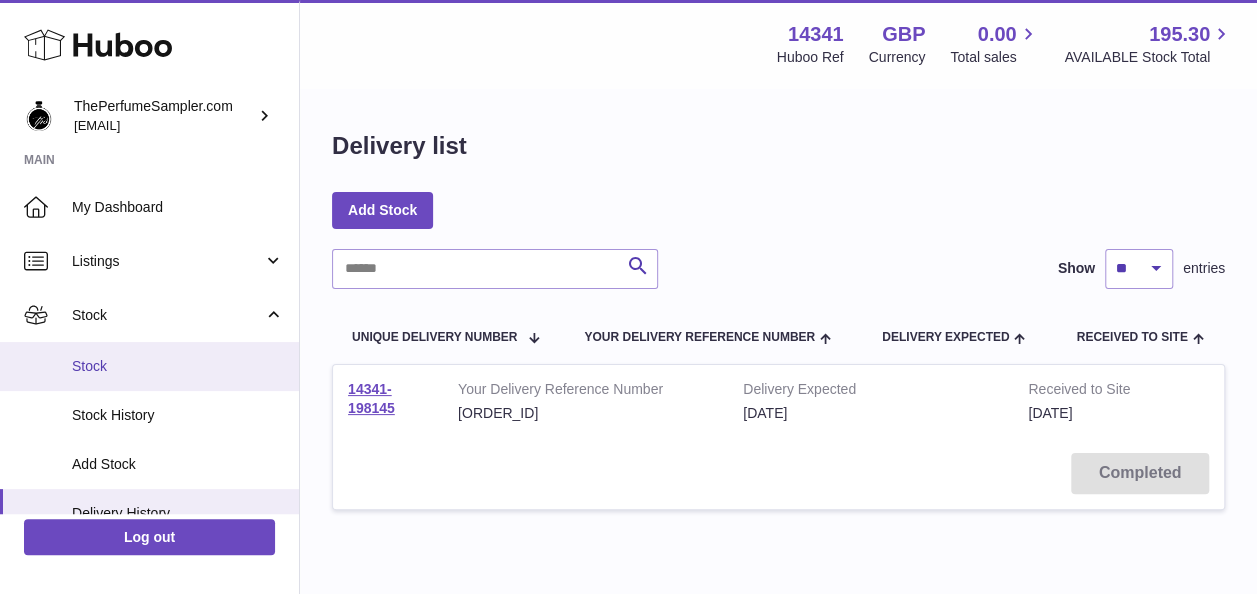 click on "Stock" at bounding box center [178, 366] 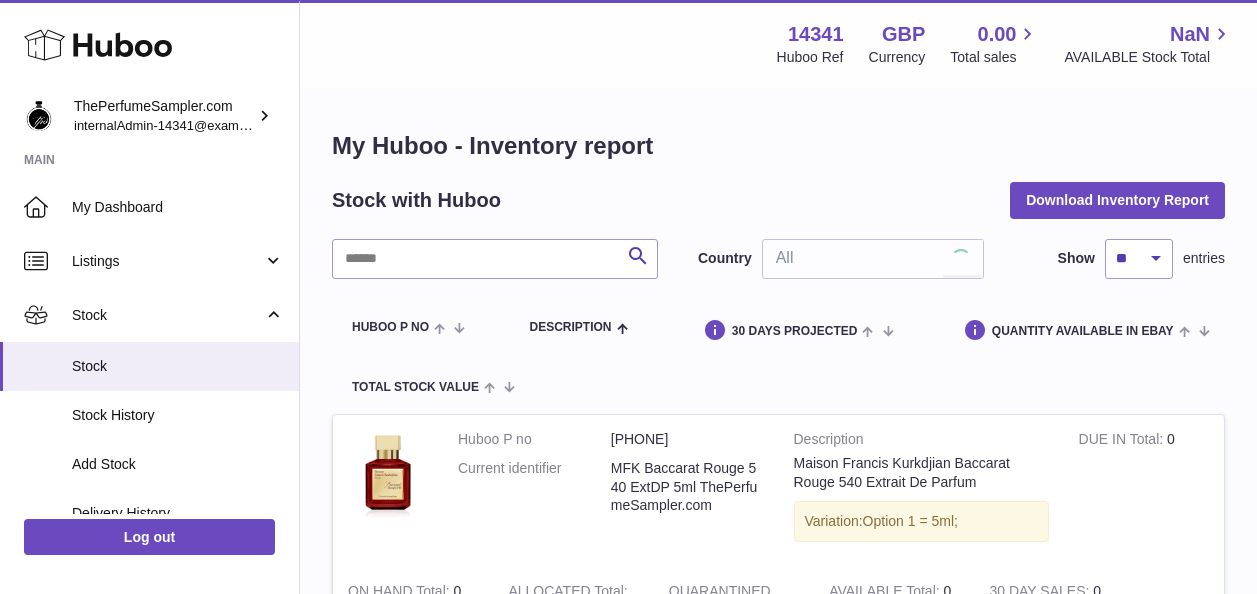 scroll, scrollTop: 0, scrollLeft: 0, axis: both 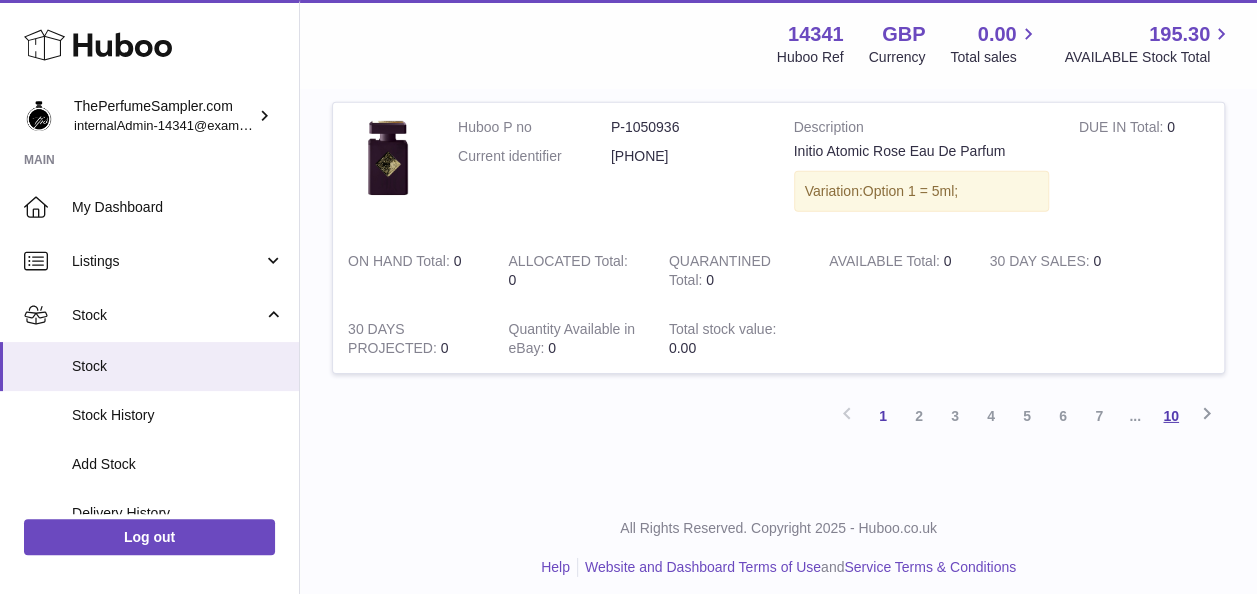 click on "10" at bounding box center [1171, 416] 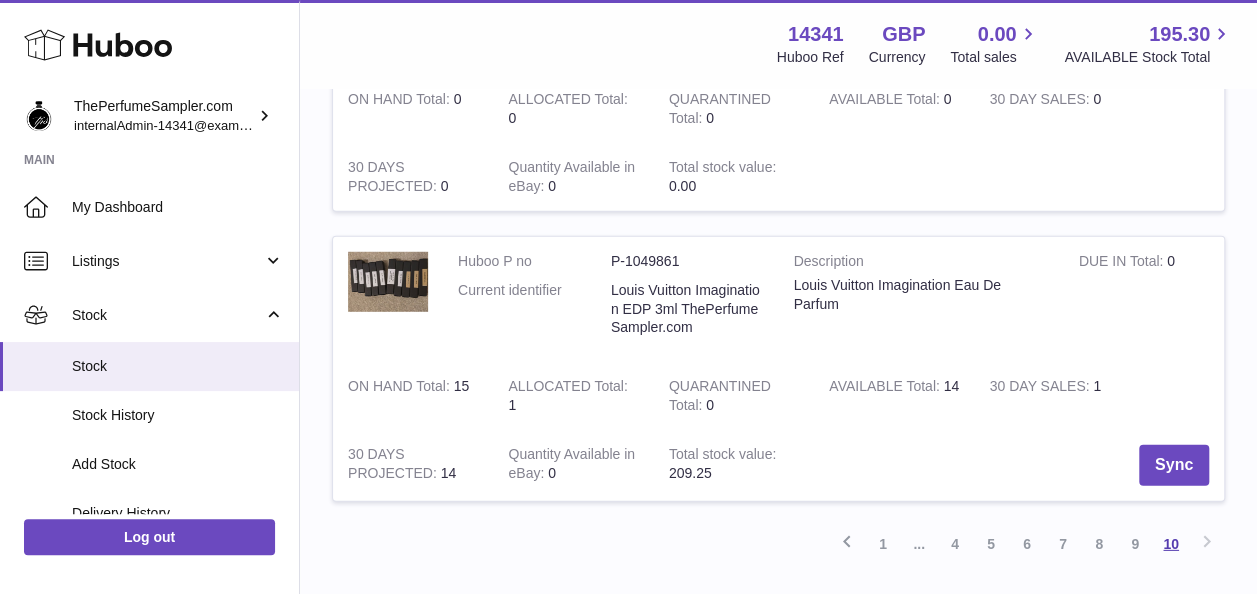 scroll, scrollTop: 2821, scrollLeft: 0, axis: vertical 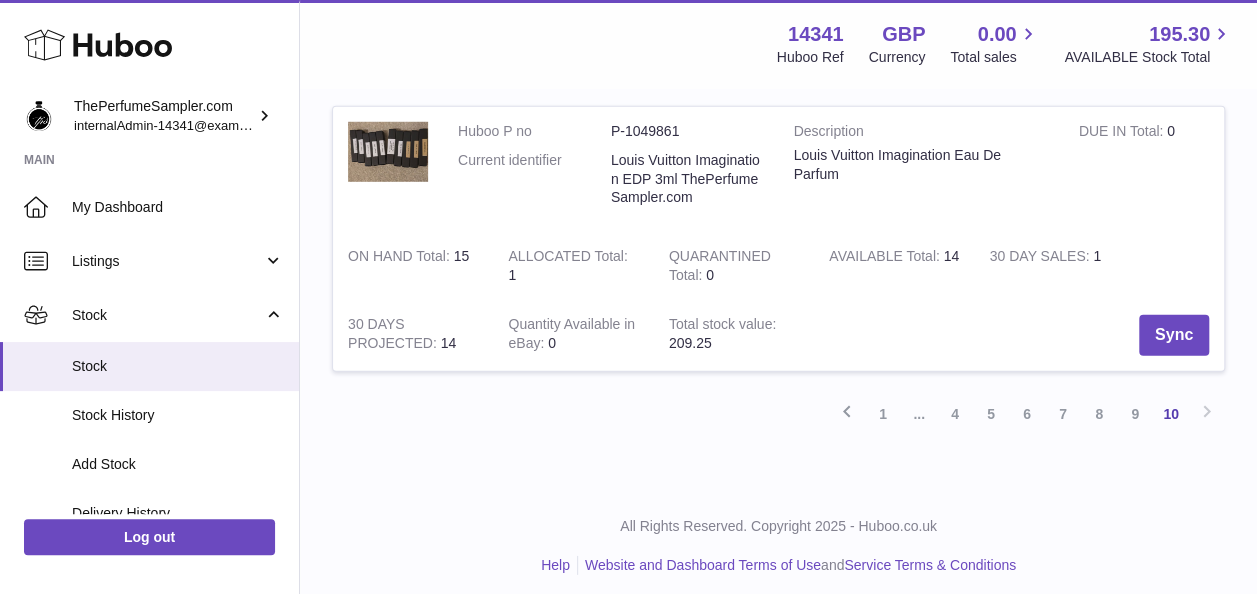 click on "All Rights Reserved. Copyright 2025 - Huboo.co.uk   Help
Website and Dashboard Terms of Use
and
Service Terms & Conditions" at bounding box center (778, 546) 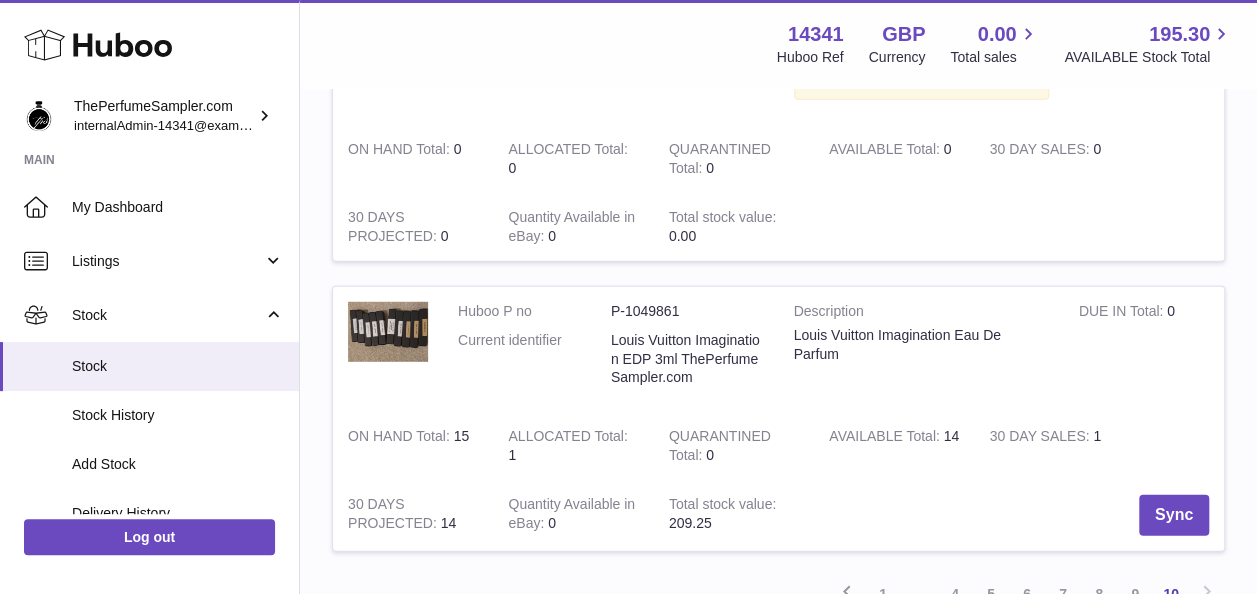 scroll, scrollTop: 2640, scrollLeft: 0, axis: vertical 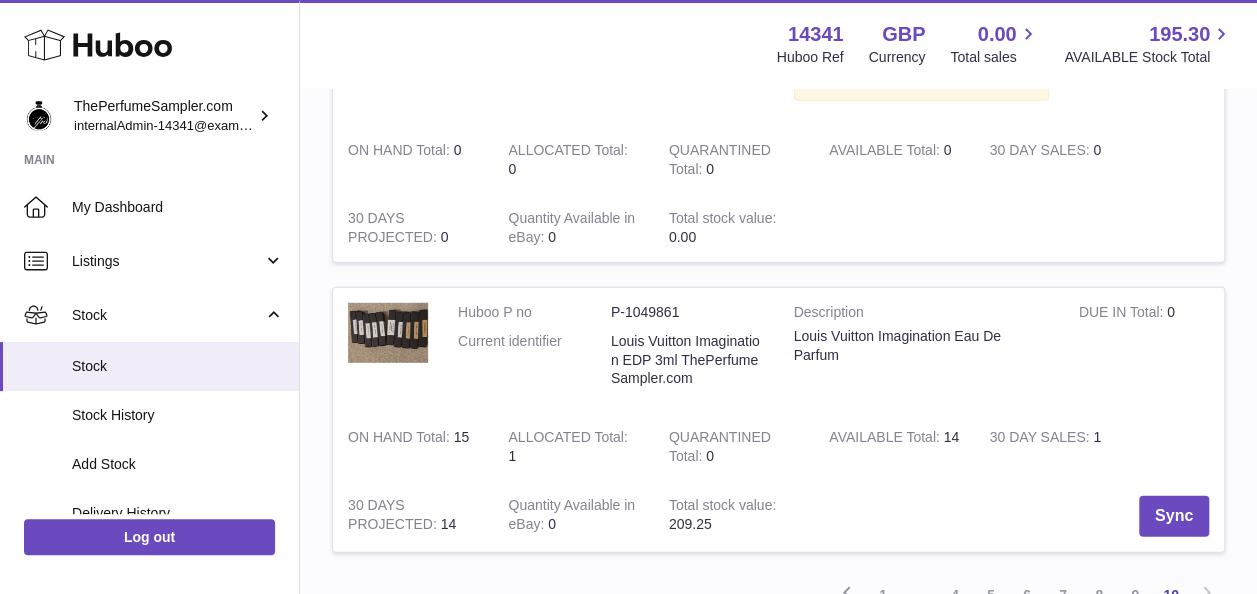 click on "Louis Vuitton Imagination Eau De Parfum" at bounding box center (921, 346) 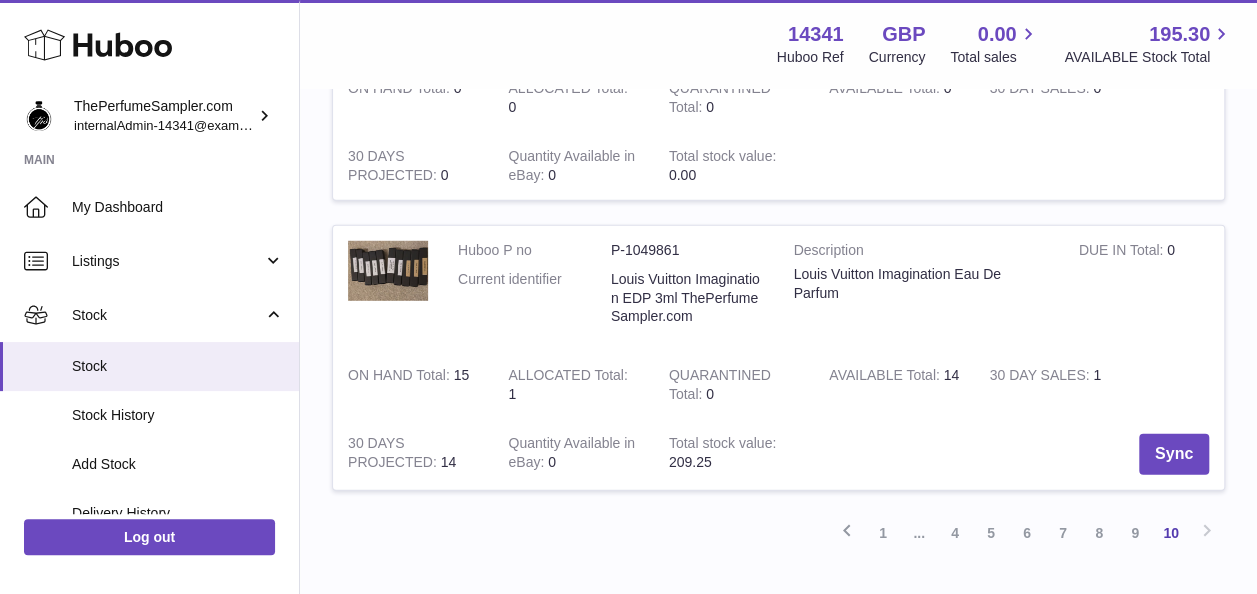scroll, scrollTop: 2698, scrollLeft: 0, axis: vertical 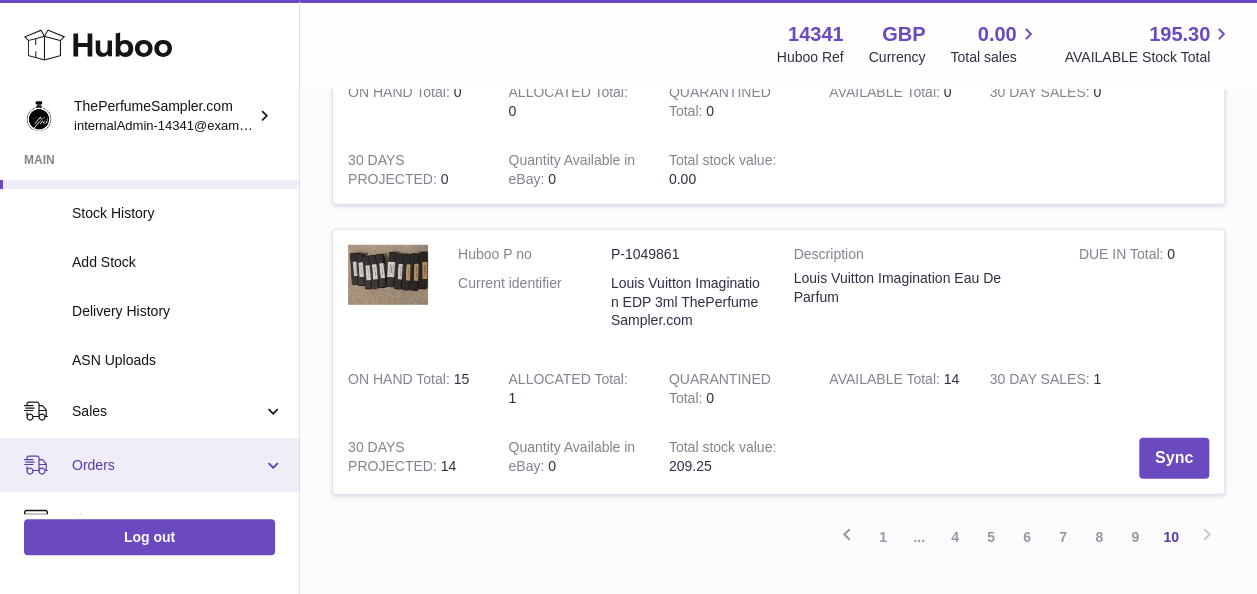 click on "Orders" at bounding box center [167, 465] 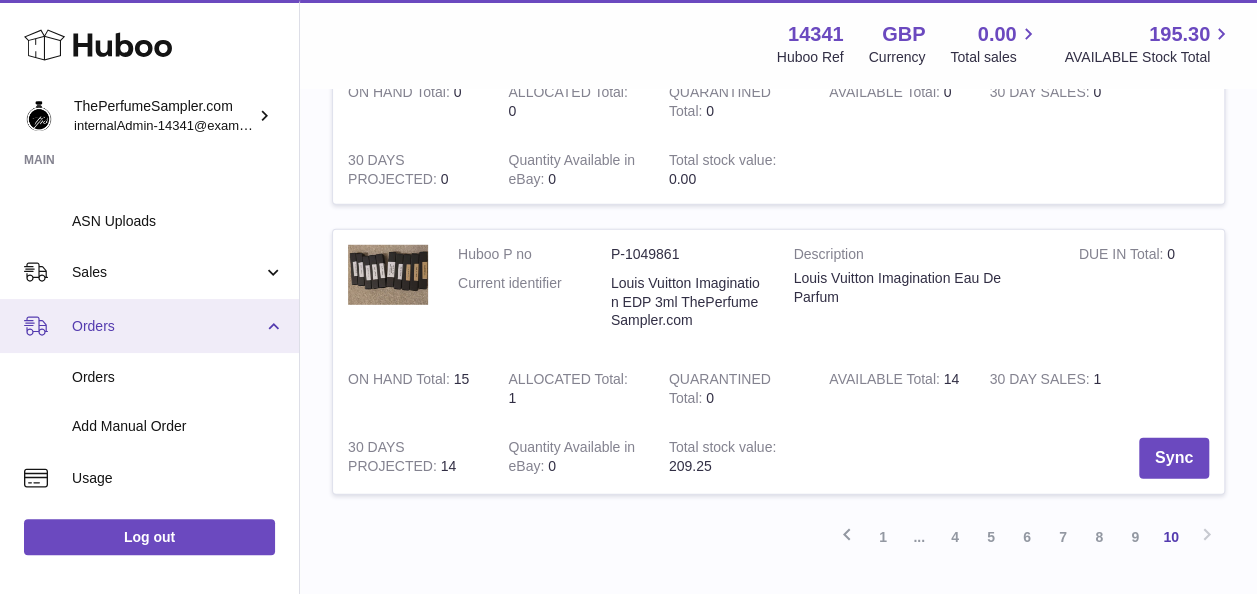 scroll, scrollTop: 342, scrollLeft: 0, axis: vertical 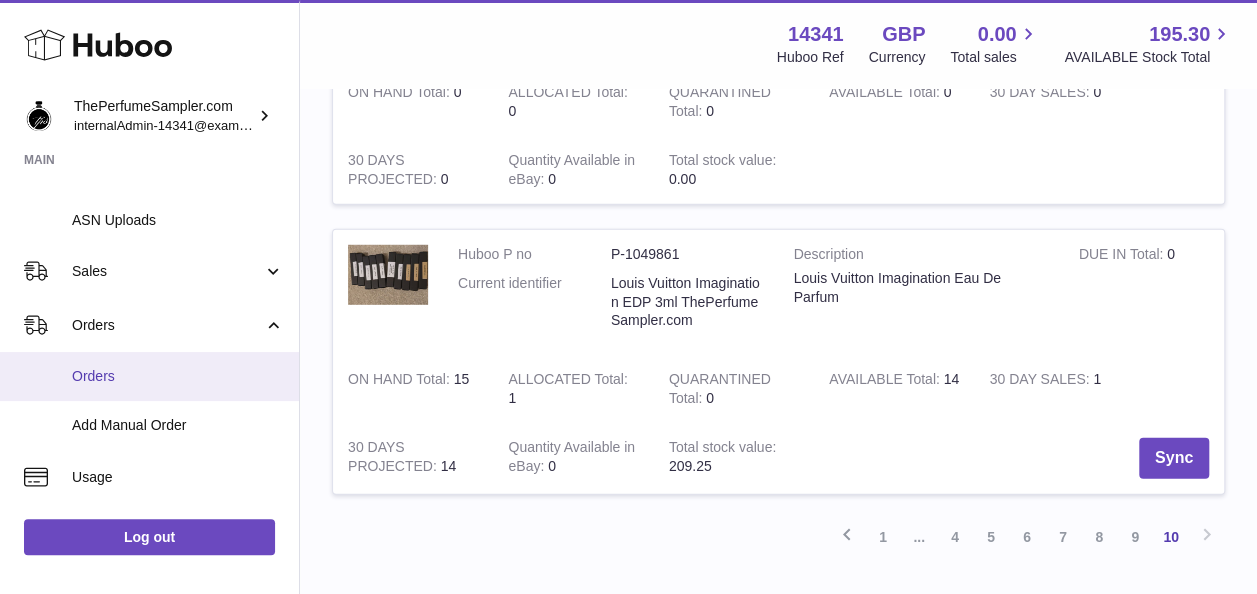 click on "Orders" at bounding box center [149, 376] 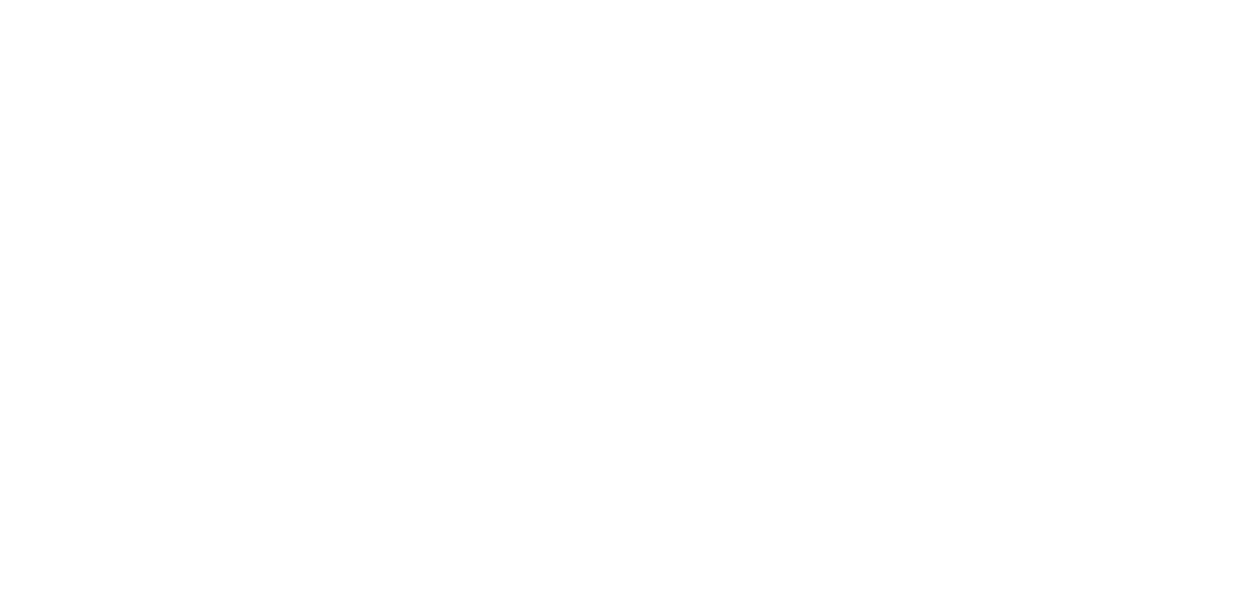 scroll, scrollTop: 0, scrollLeft: 0, axis: both 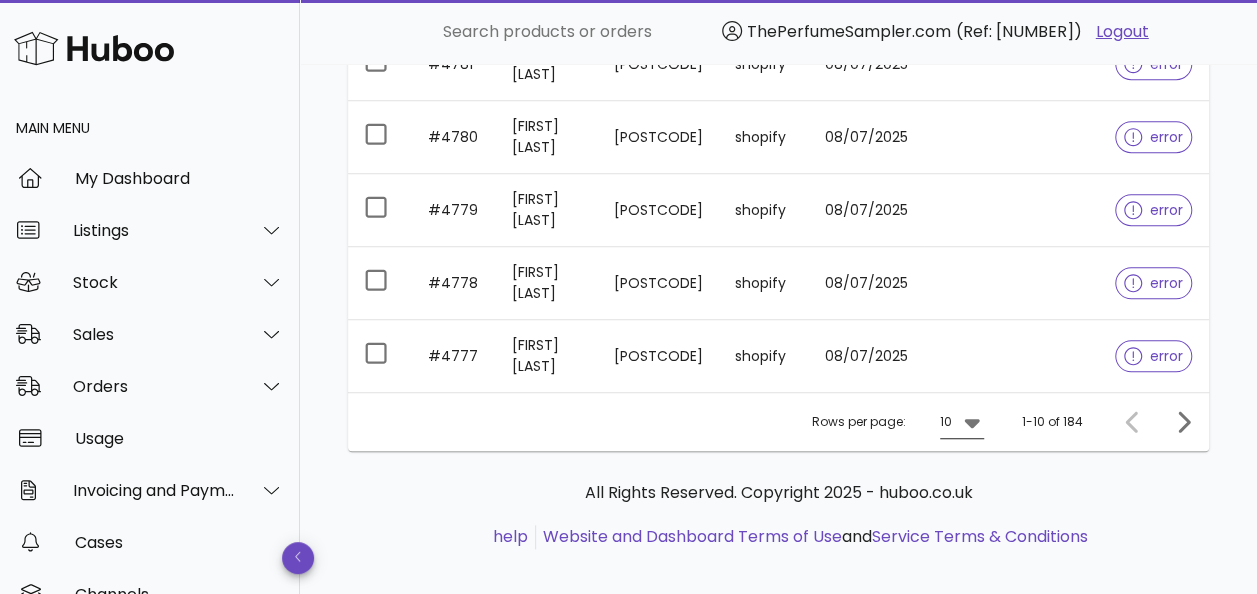 click 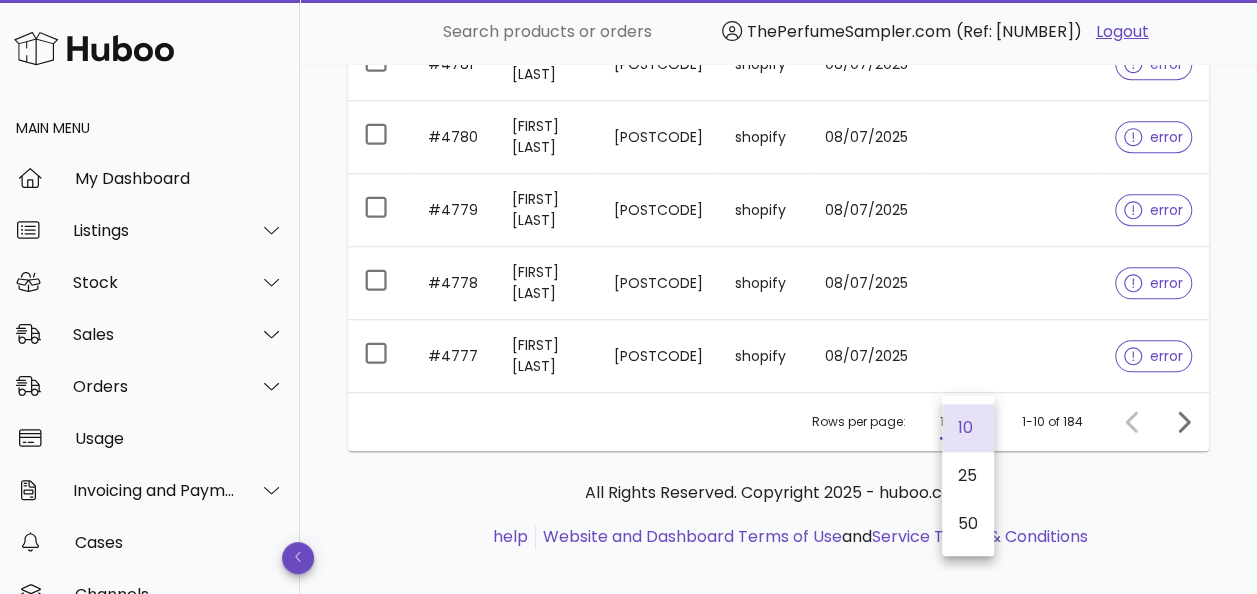scroll, scrollTop: 790, scrollLeft: 0, axis: vertical 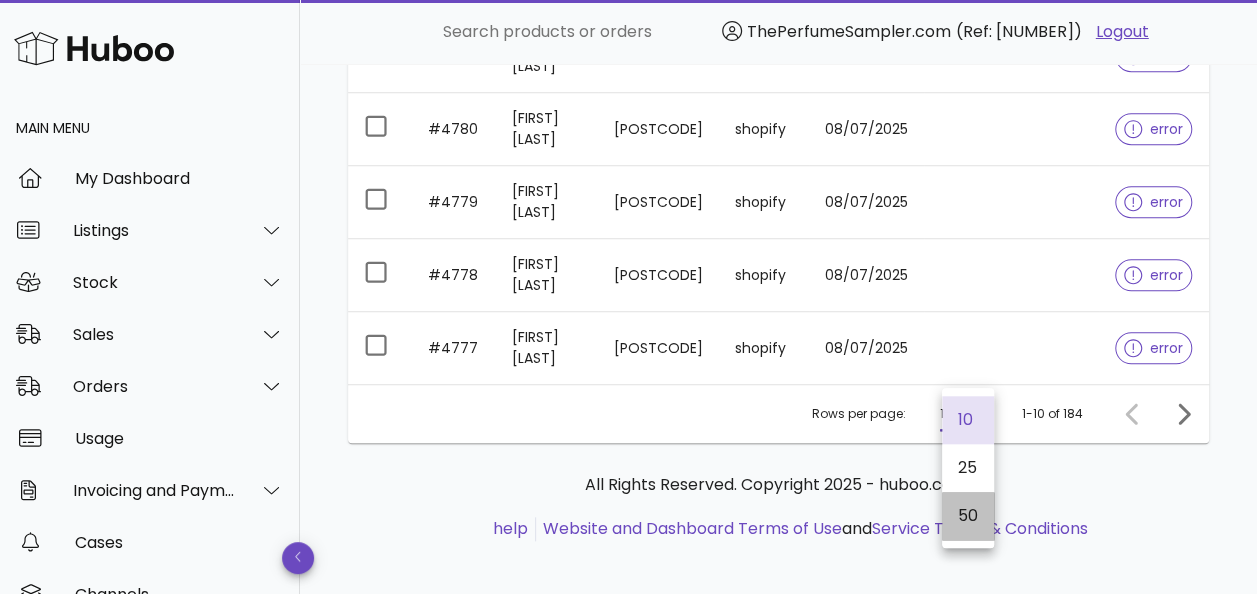 click on "50" at bounding box center [968, 515] 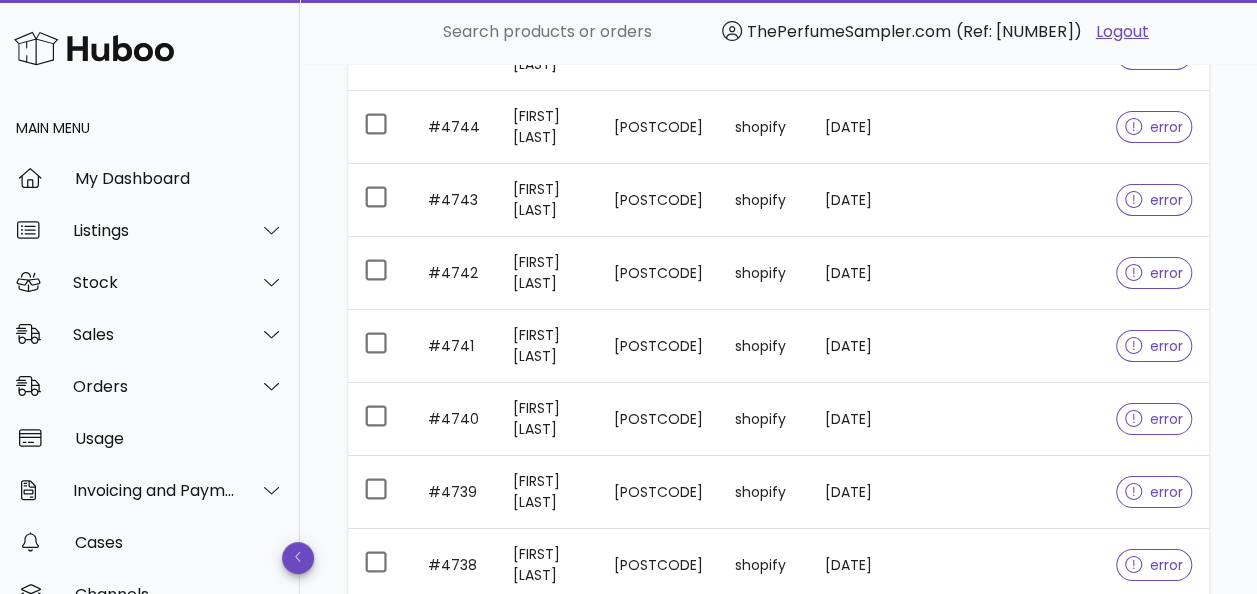 scroll, scrollTop: 3704, scrollLeft: 0, axis: vertical 